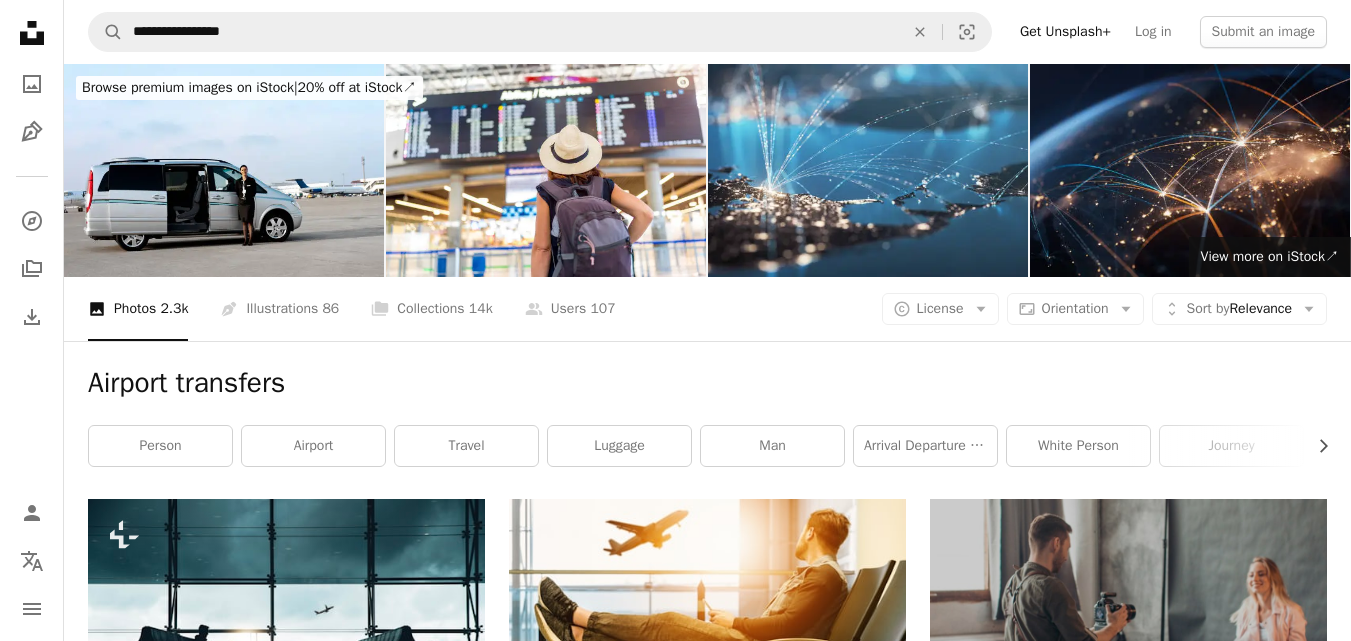 scroll, scrollTop: 684, scrollLeft: 0, axis: vertical 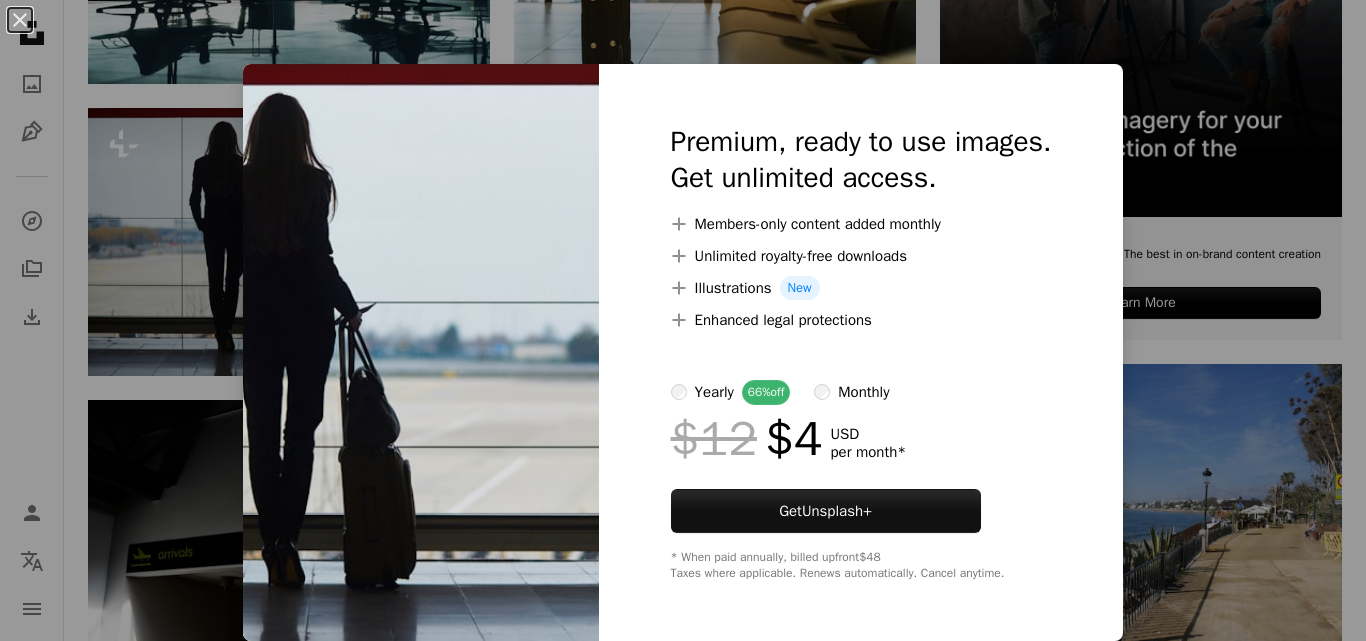 drag, startPoint x: 1365, startPoint y: 131, endPoint x: 1364, endPoint y: 232, distance: 101.00495 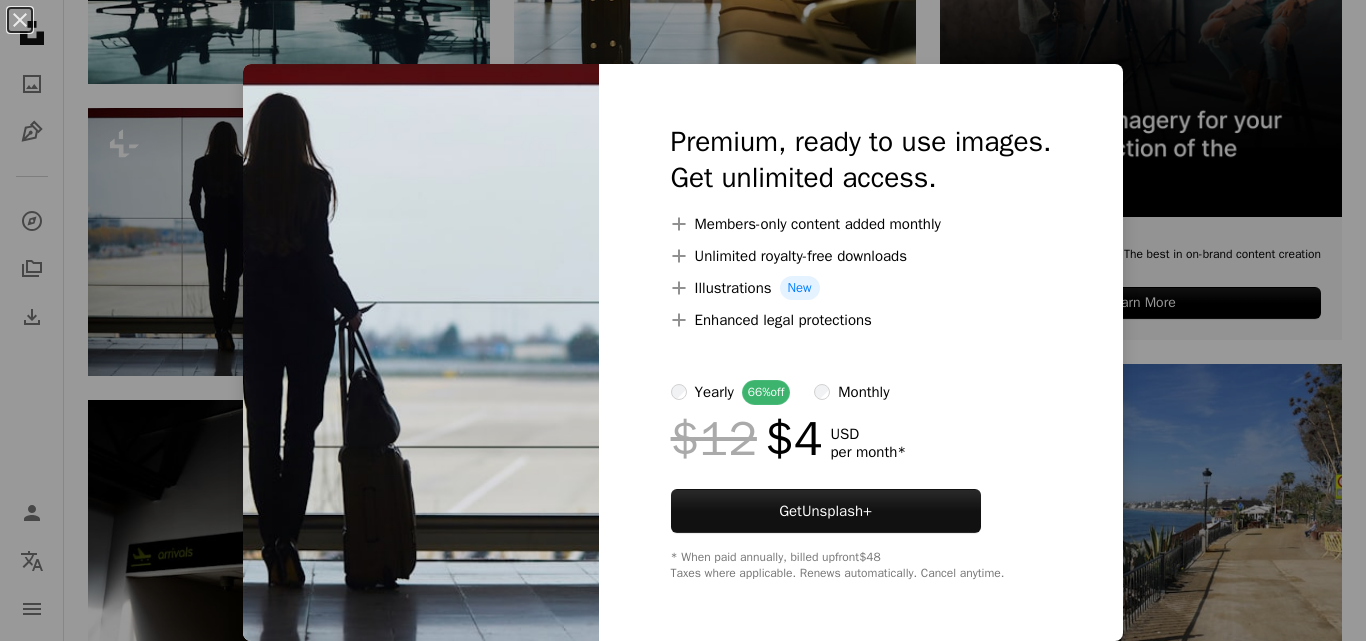 click on "An X shape Premium, ready to use images. Get unlimited access. A plus sign Members-only content added monthly A plus sign Unlimited royalty-free downloads A plus sign Illustrations  New A plus sign Enhanced legal protections yearly 66%  off monthly $12   $4 USD per month * Get  Unsplash+ * When paid annually, billed upfront  $48 Taxes where applicable. Renews automatically. Cancel anytime." at bounding box center [683, 320] 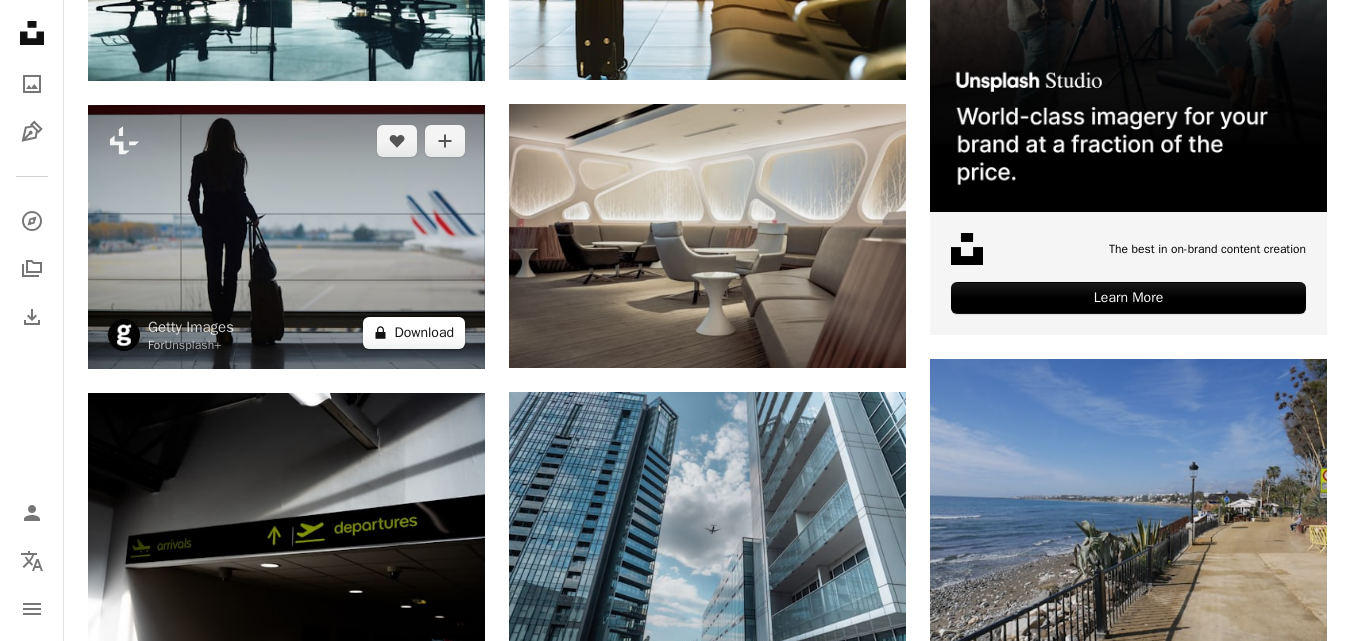 click on "A lock Download" at bounding box center [414, 333] 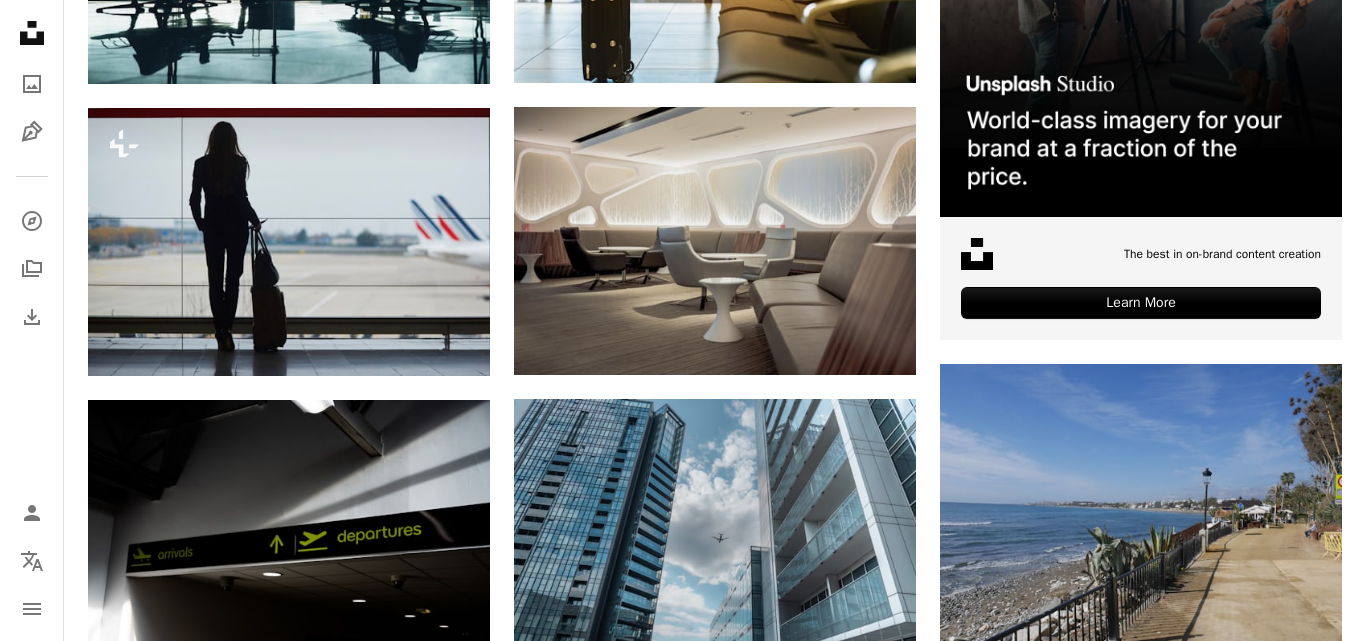 click on "An X shape Premium, ready to use images. Get unlimited access. A plus sign Members-only content added monthly A plus sign Unlimited royalty-free downloads A plus sign Illustrations  New A plus sign Enhanced legal protections yearly 66%  off monthly $12   $4 USD per month * Get  Unsplash+ * When paid annually, billed upfront  $48 Taxes where applicable. Renews automatically. Cancel anytime." at bounding box center [683, 3685] 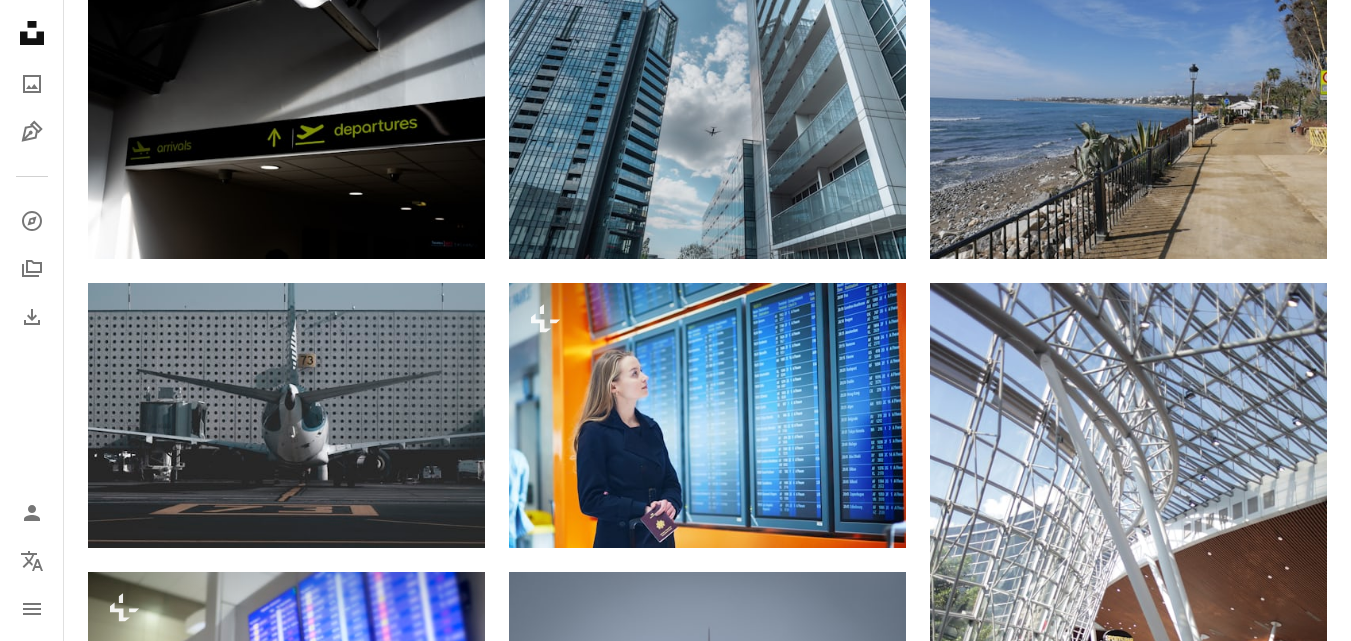 scroll, scrollTop: 1089, scrollLeft: 0, axis: vertical 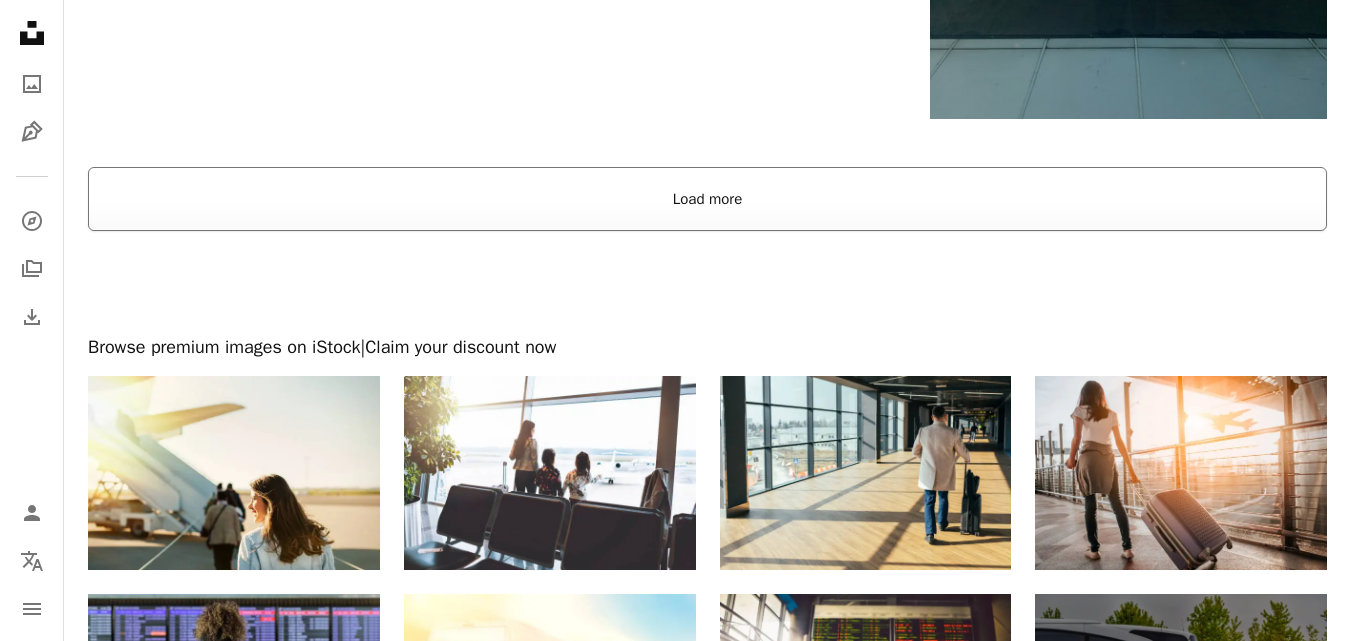 click on "Load more" at bounding box center [707, 199] 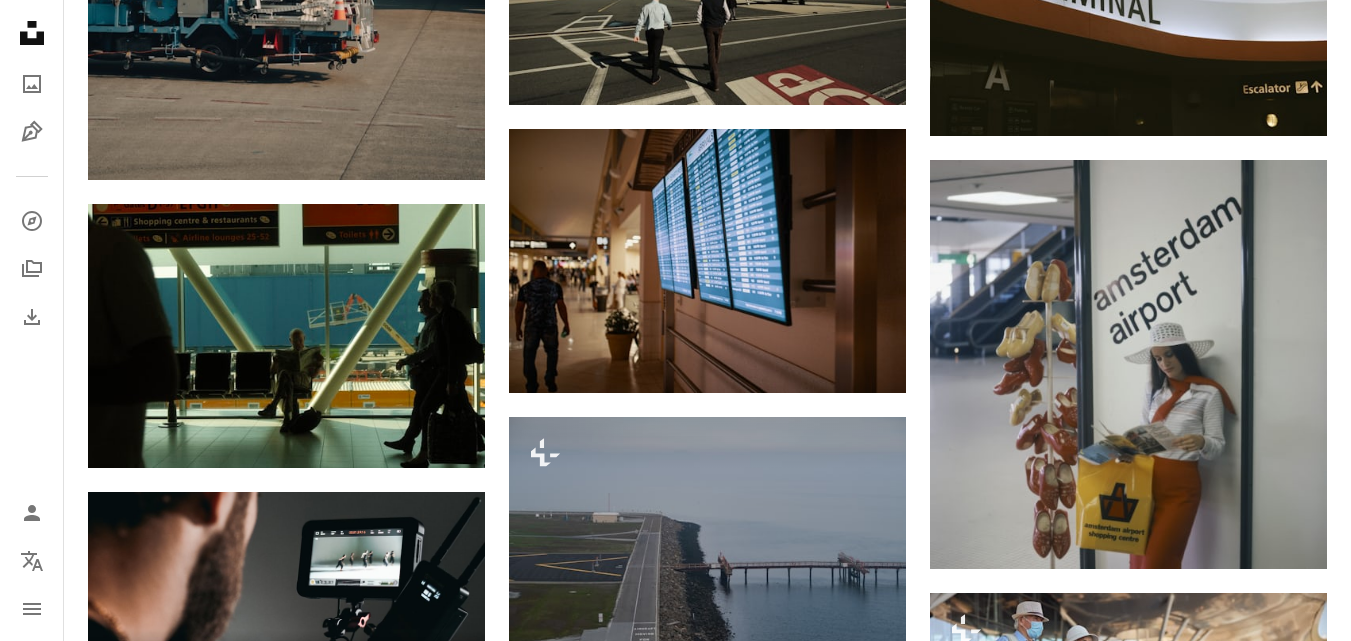 scroll, scrollTop: 3569, scrollLeft: 0, axis: vertical 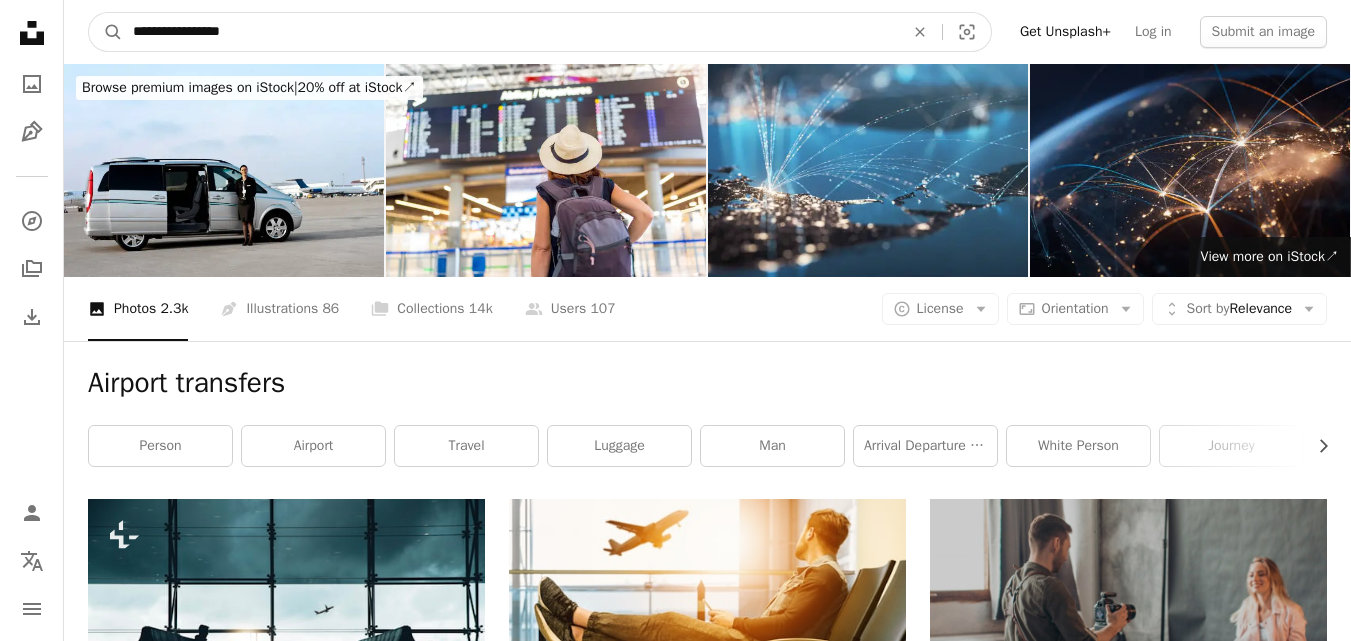 click on "**********" at bounding box center [510, 32] 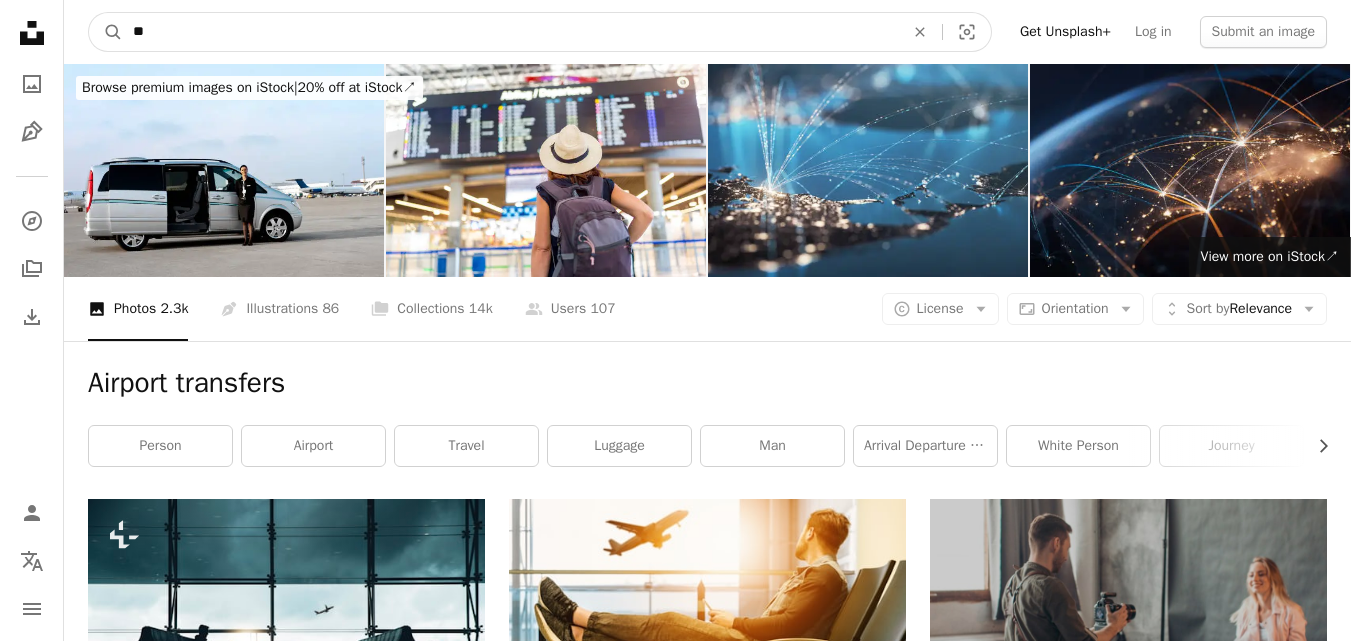 type on "*" 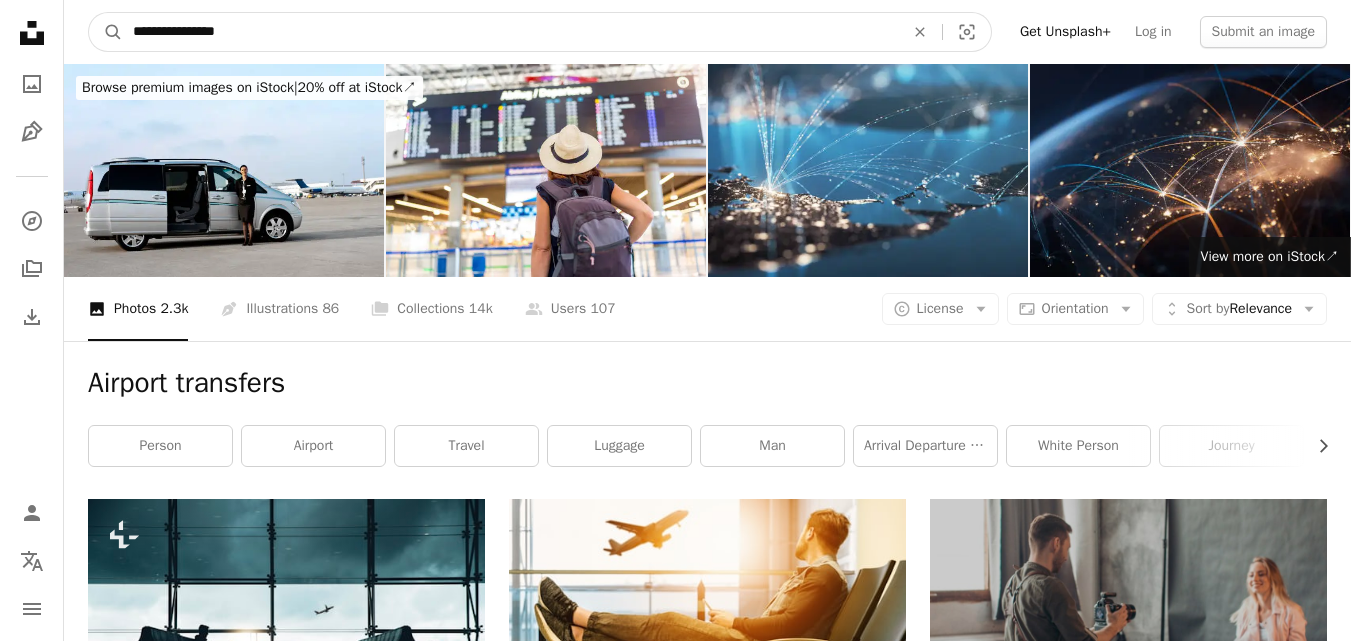 type on "**********" 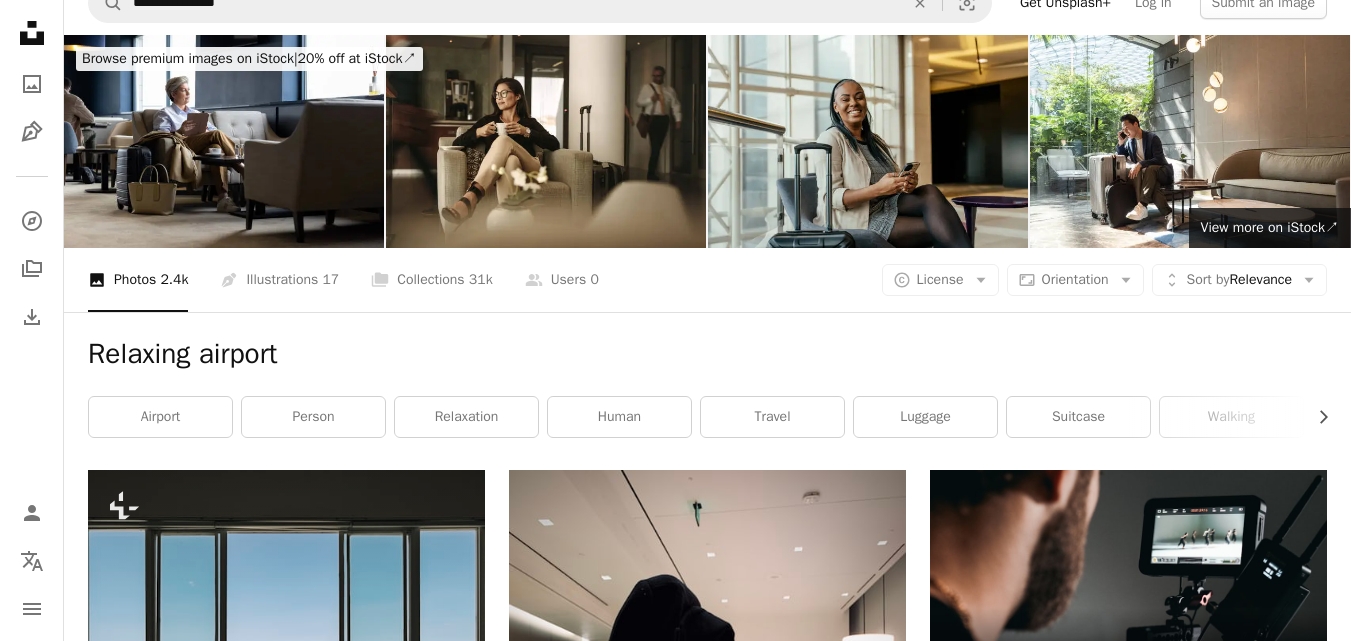 scroll, scrollTop: 40, scrollLeft: 0, axis: vertical 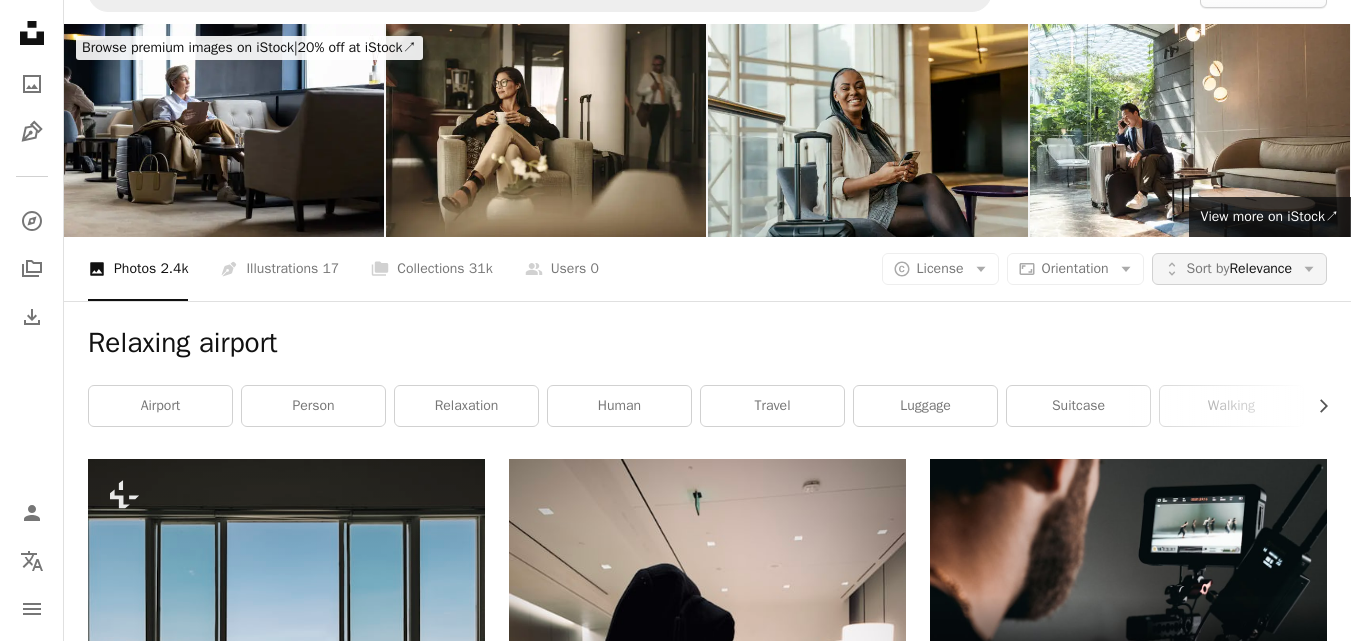 click 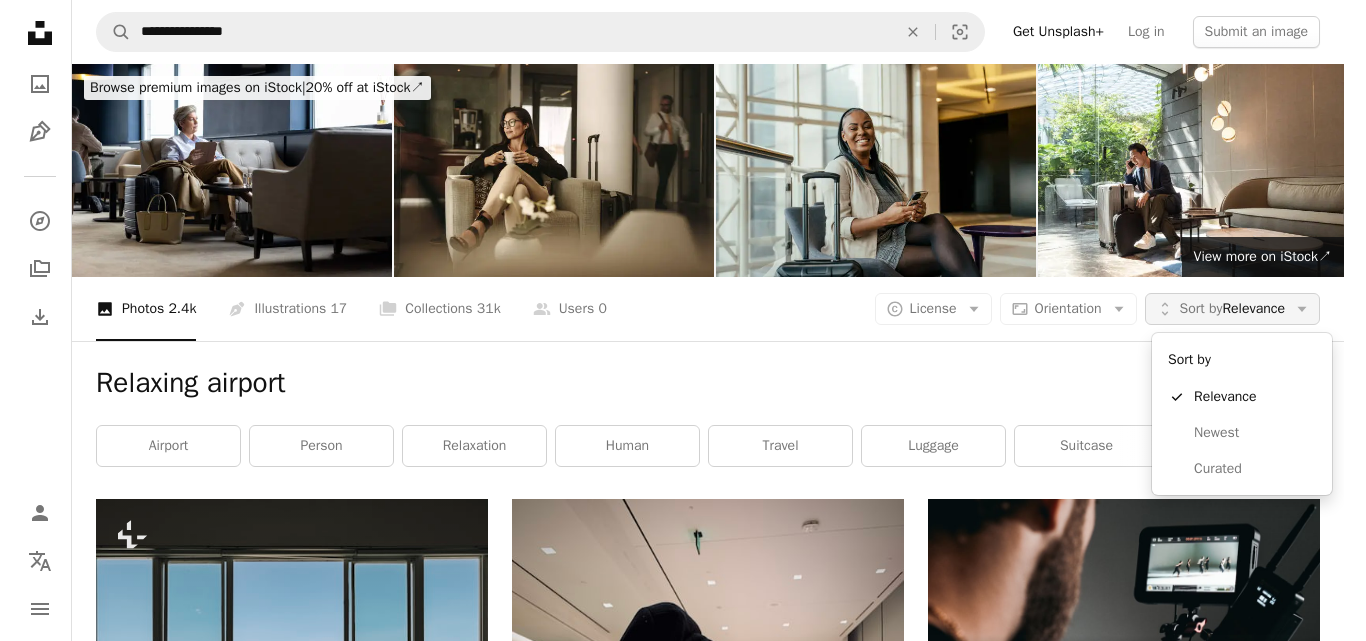 scroll, scrollTop: 0, scrollLeft: 0, axis: both 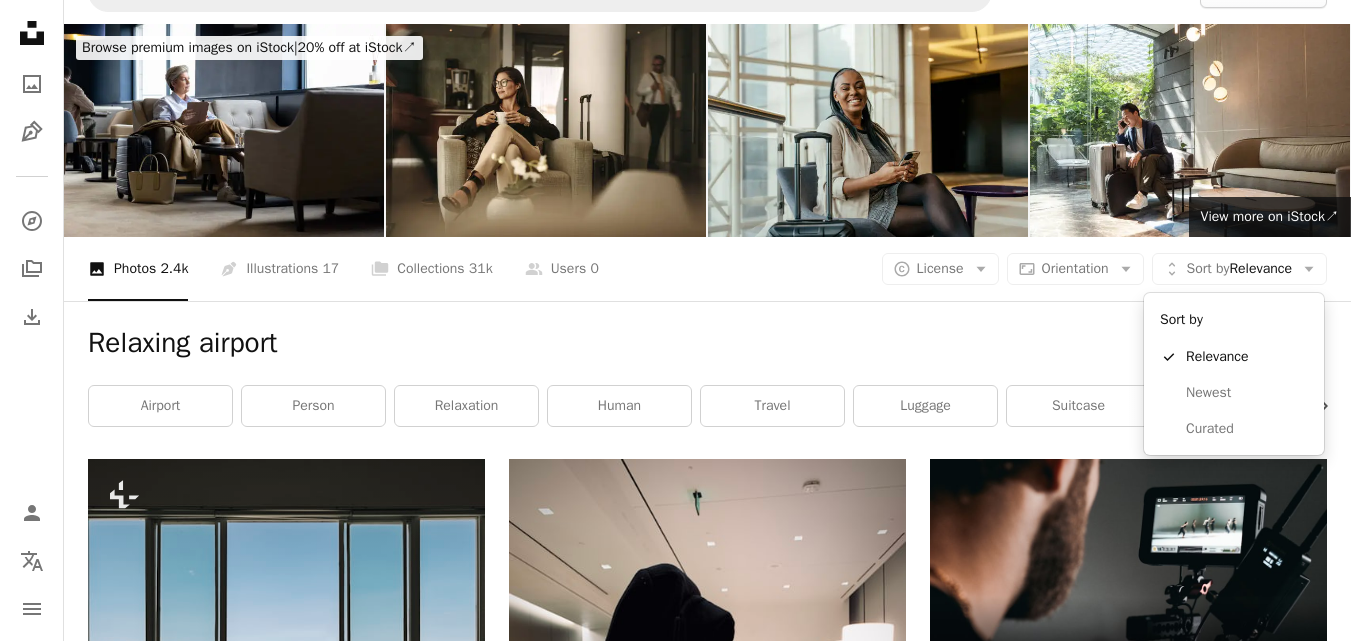 click on "[FIRST] [LAST]" at bounding box center [675, 320] 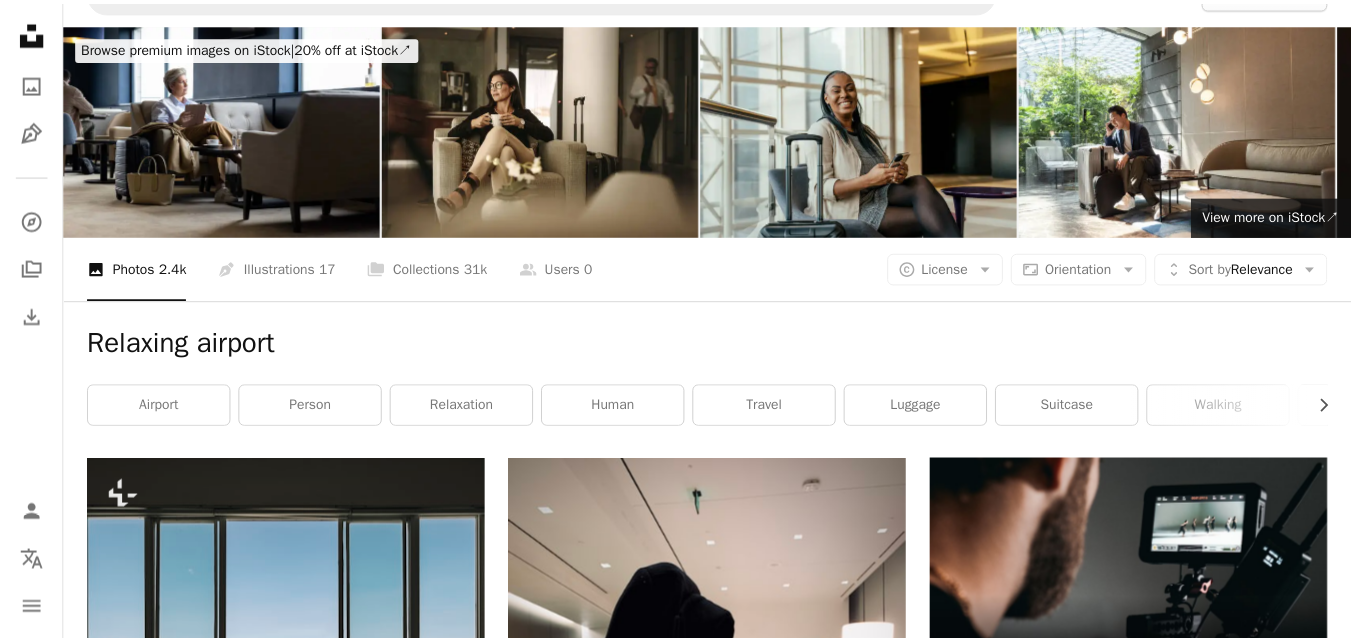 scroll, scrollTop: 40, scrollLeft: 0, axis: vertical 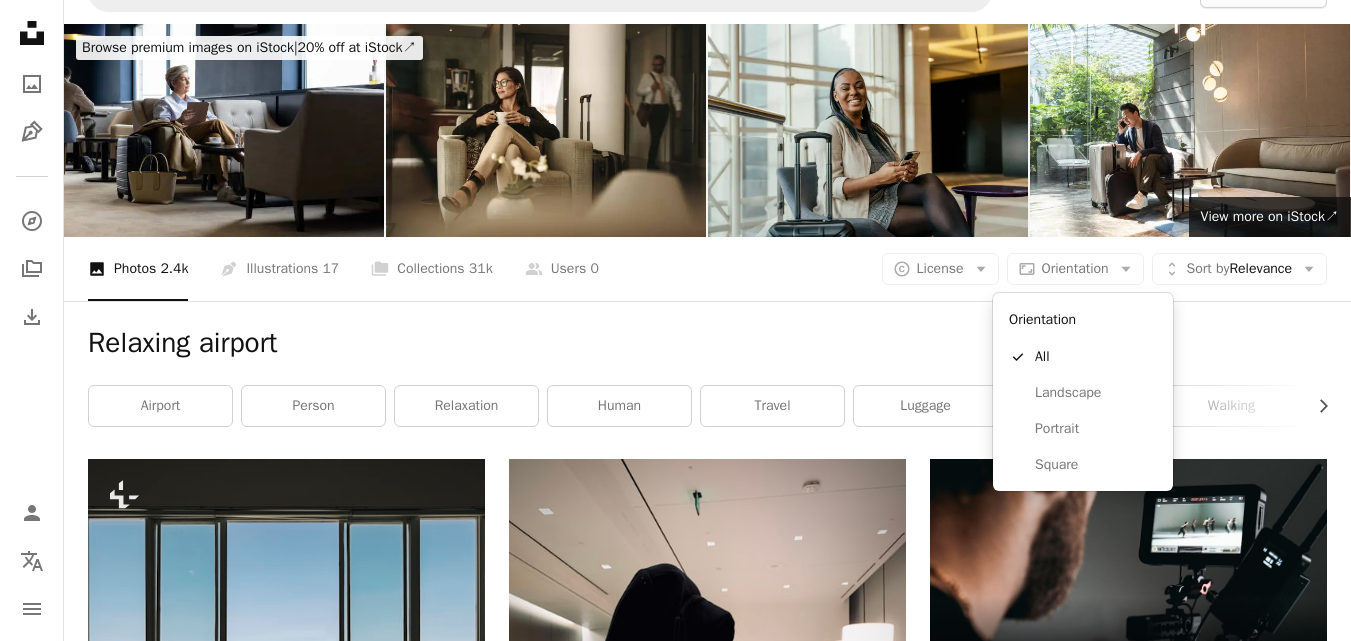 click on "Arrow down" 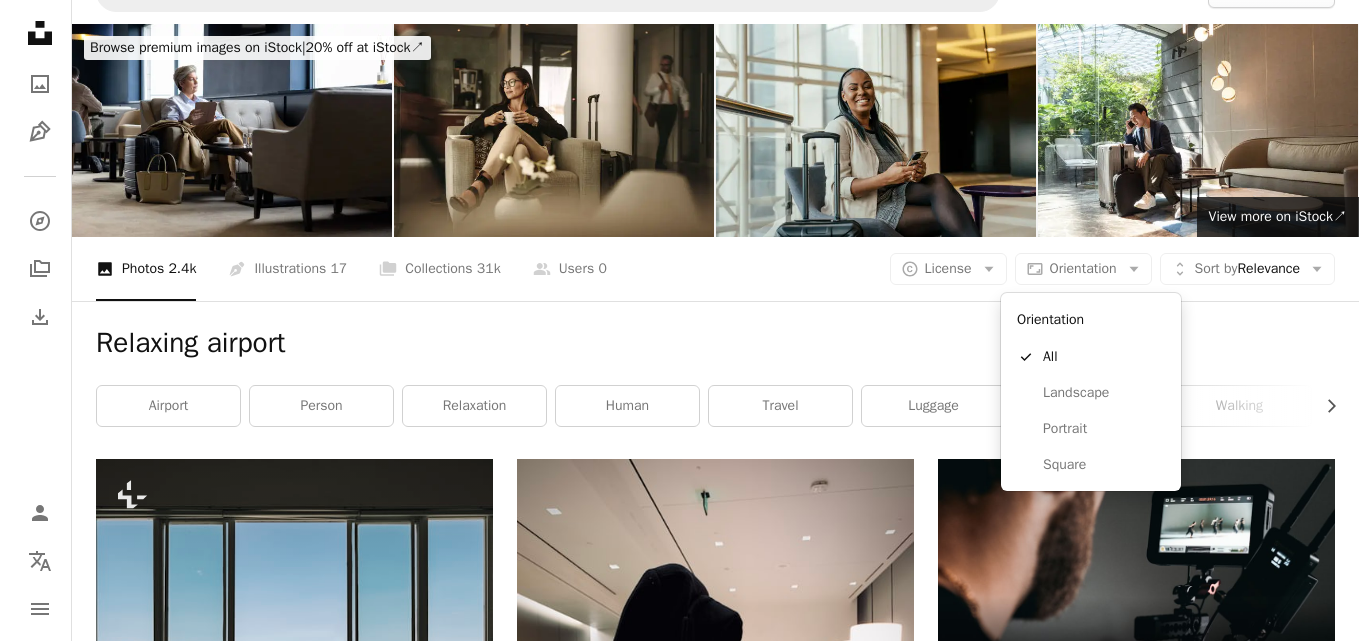 scroll, scrollTop: 0, scrollLeft: 0, axis: both 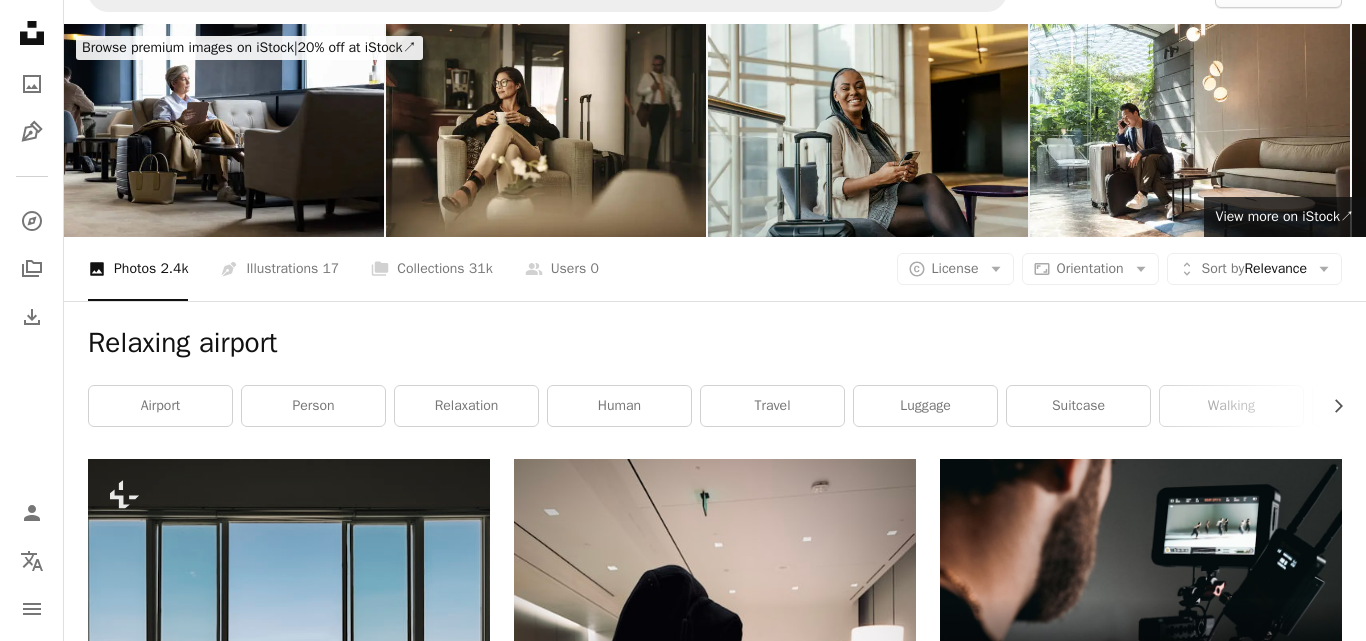 click on "[FIRST] [LAST]" at bounding box center (683, 2253) 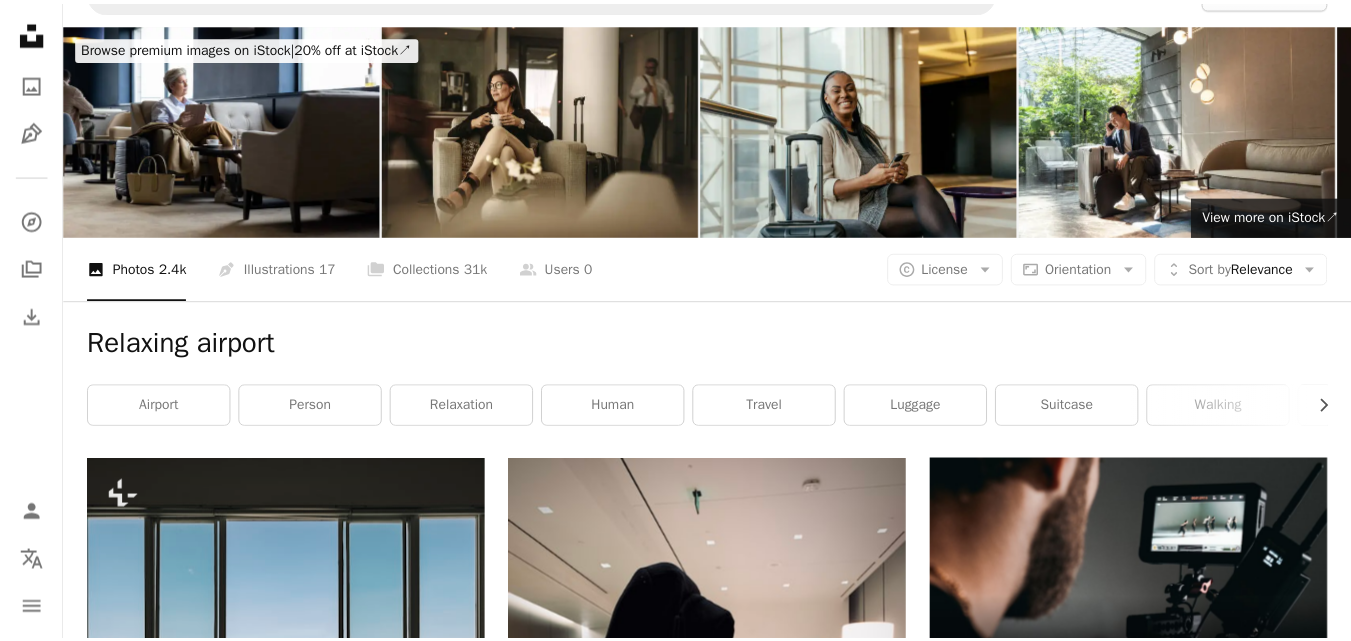 scroll, scrollTop: 40, scrollLeft: 0, axis: vertical 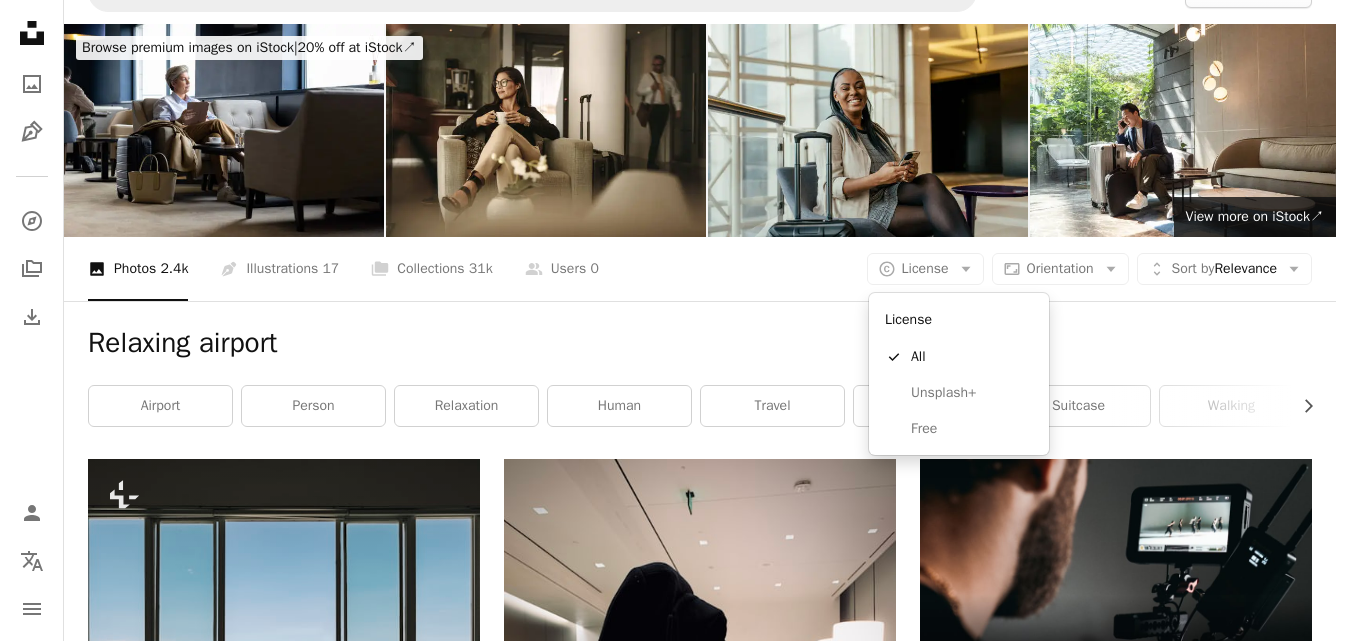 click 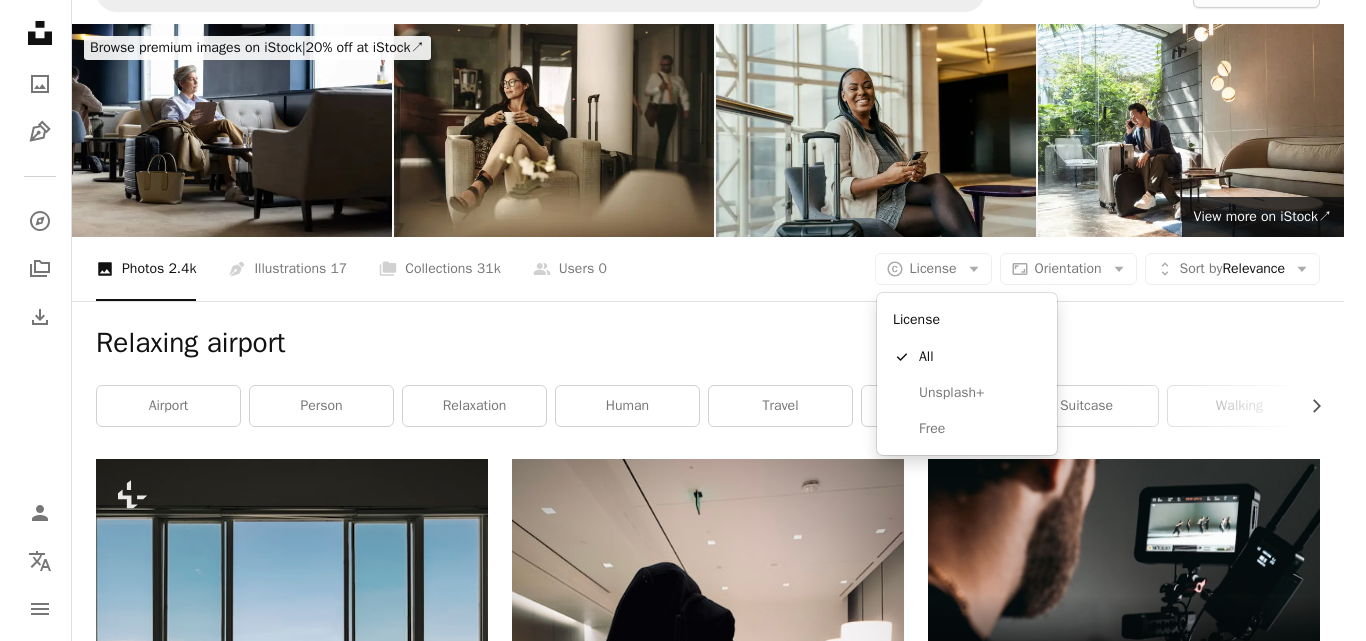 scroll, scrollTop: 0, scrollLeft: 0, axis: both 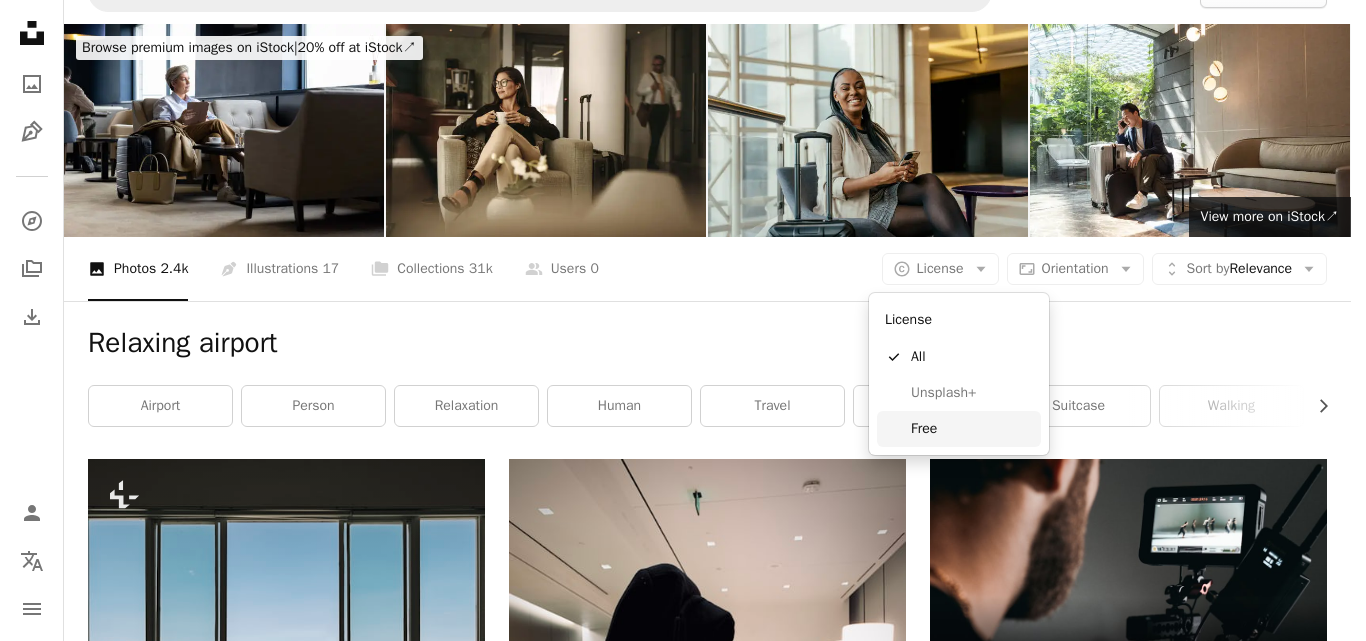 click on "Free" at bounding box center (972, 429) 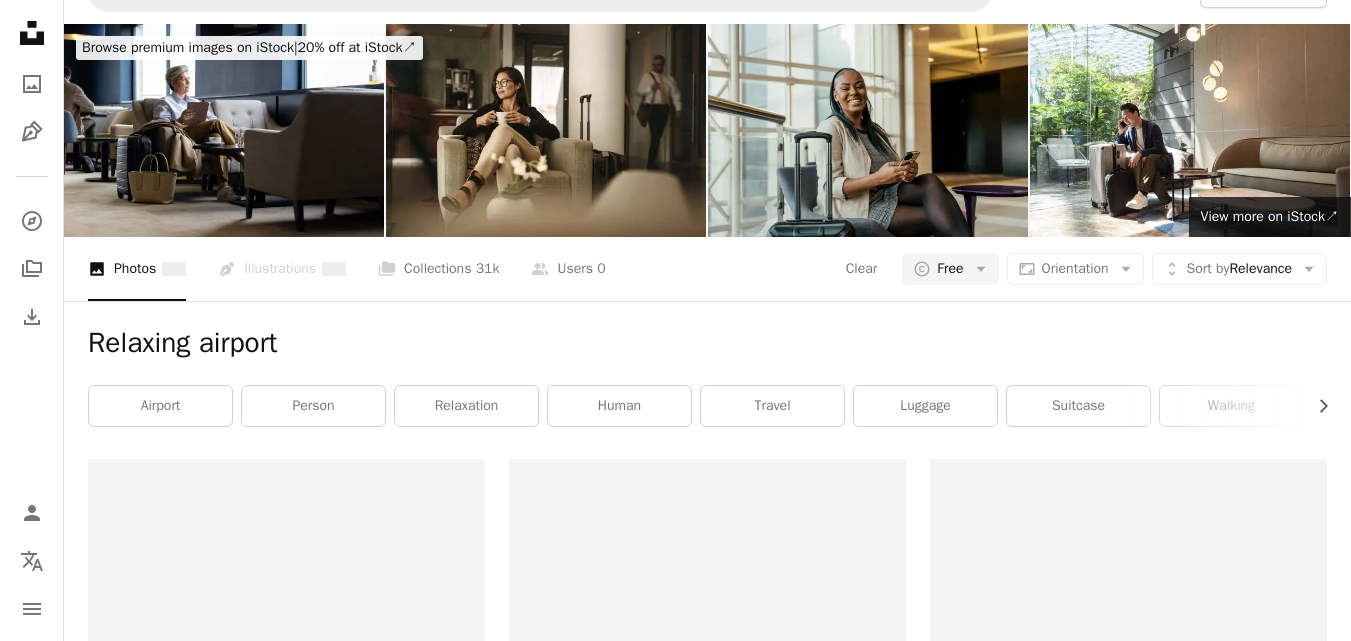scroll, scrollTop: 0, scrollLeft: 0, axis: both 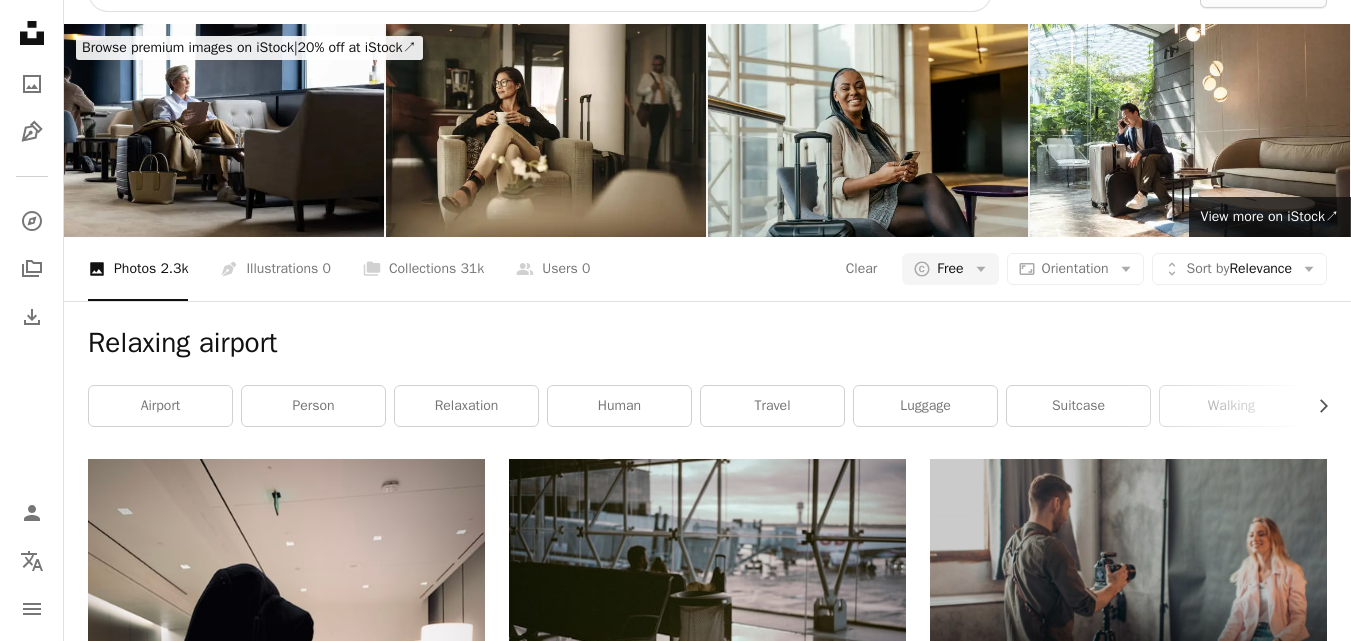 click on "**********" at bounding box center (510, -8) 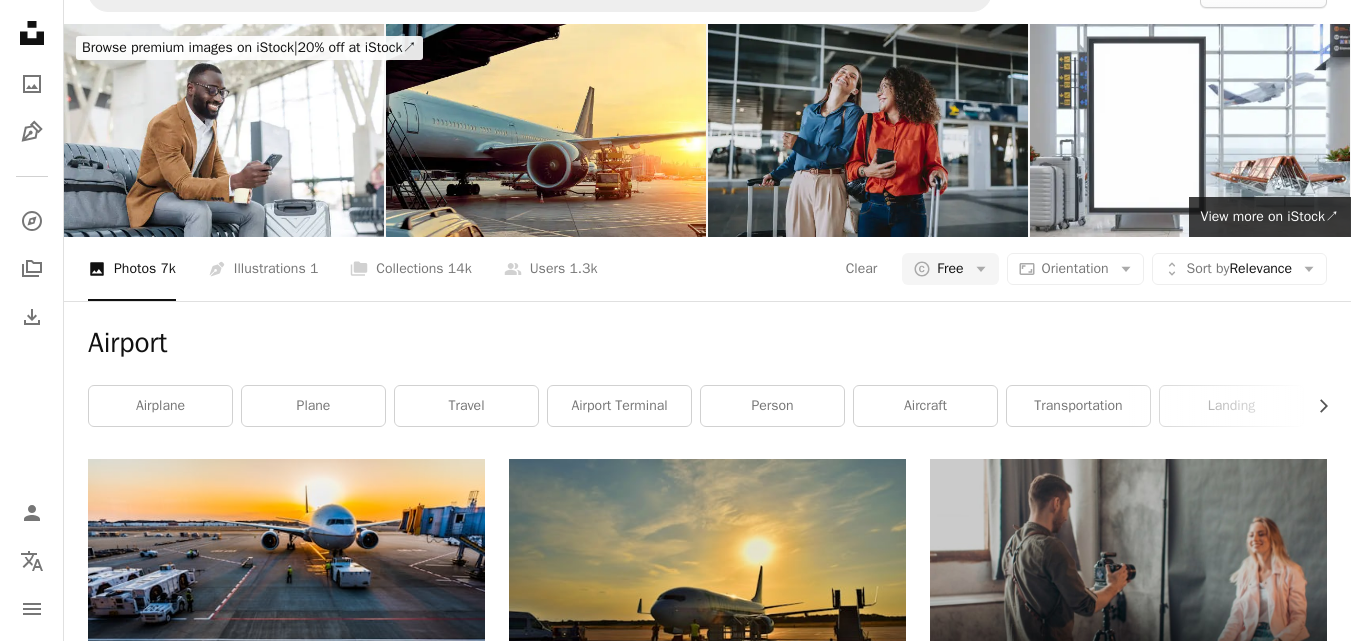 scroll, scrollTop: 1440, scrollLeft: 0, axis: vertical 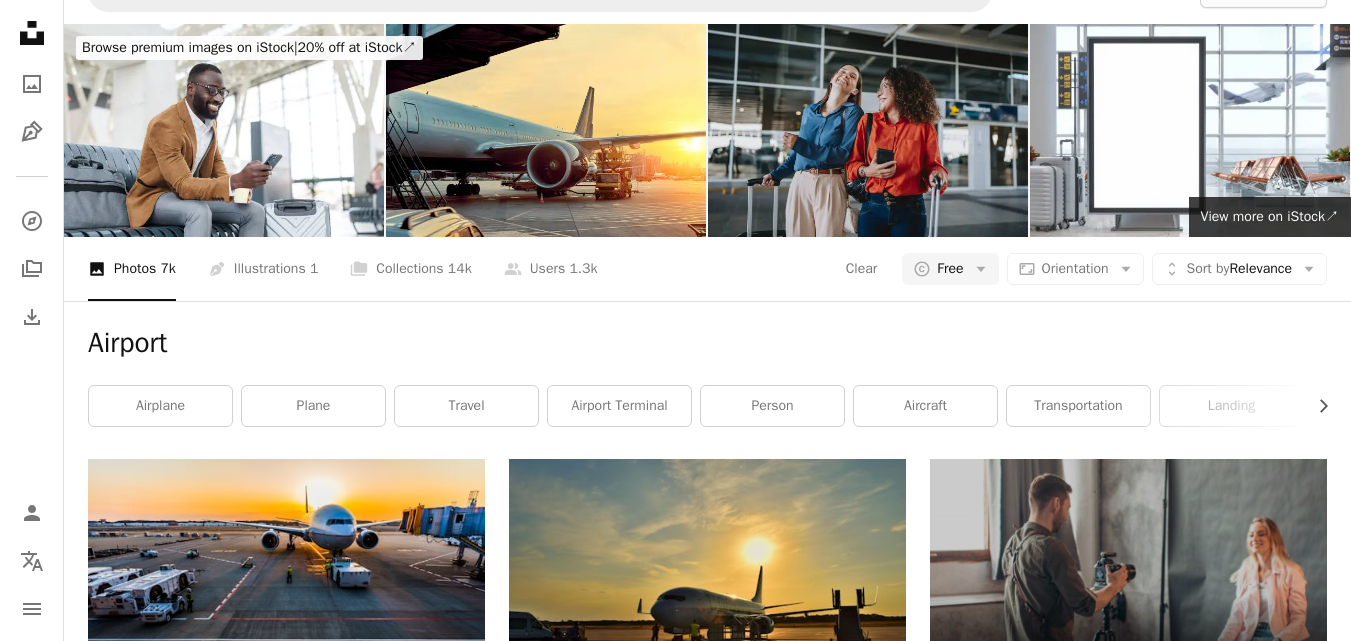 click on "Arrow pointing down" 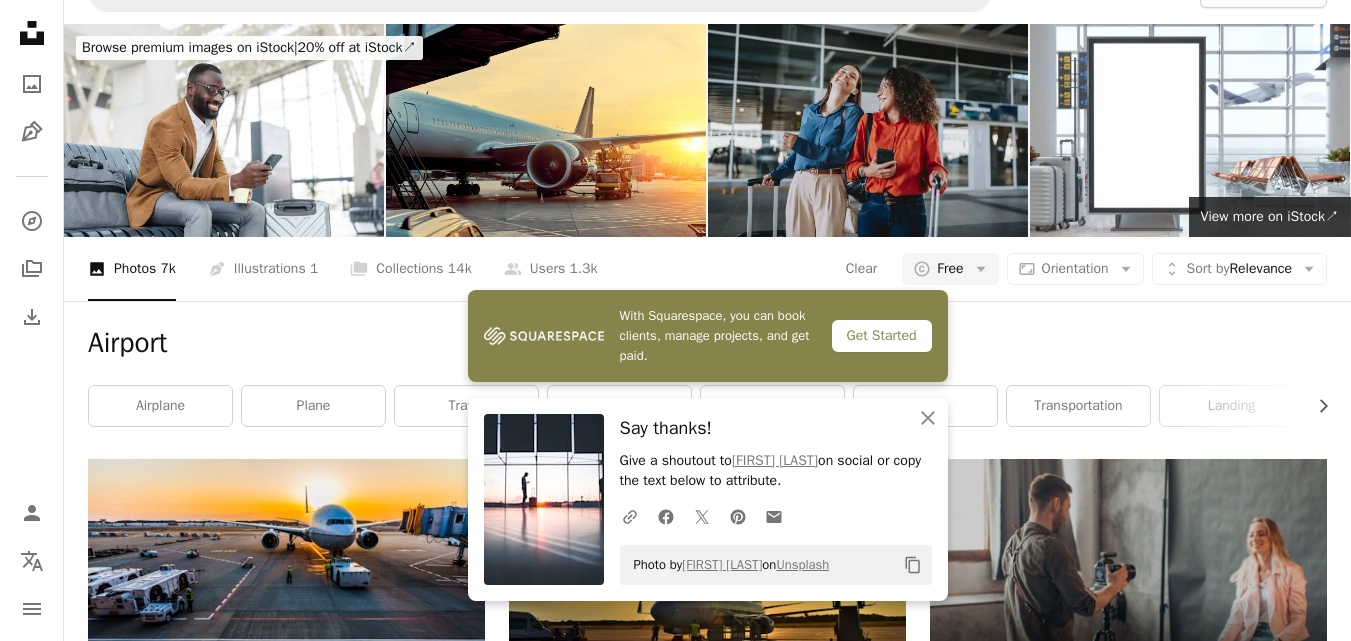 scroll, scrollTop: 1600, scrollLeft: 0, axis: vertical 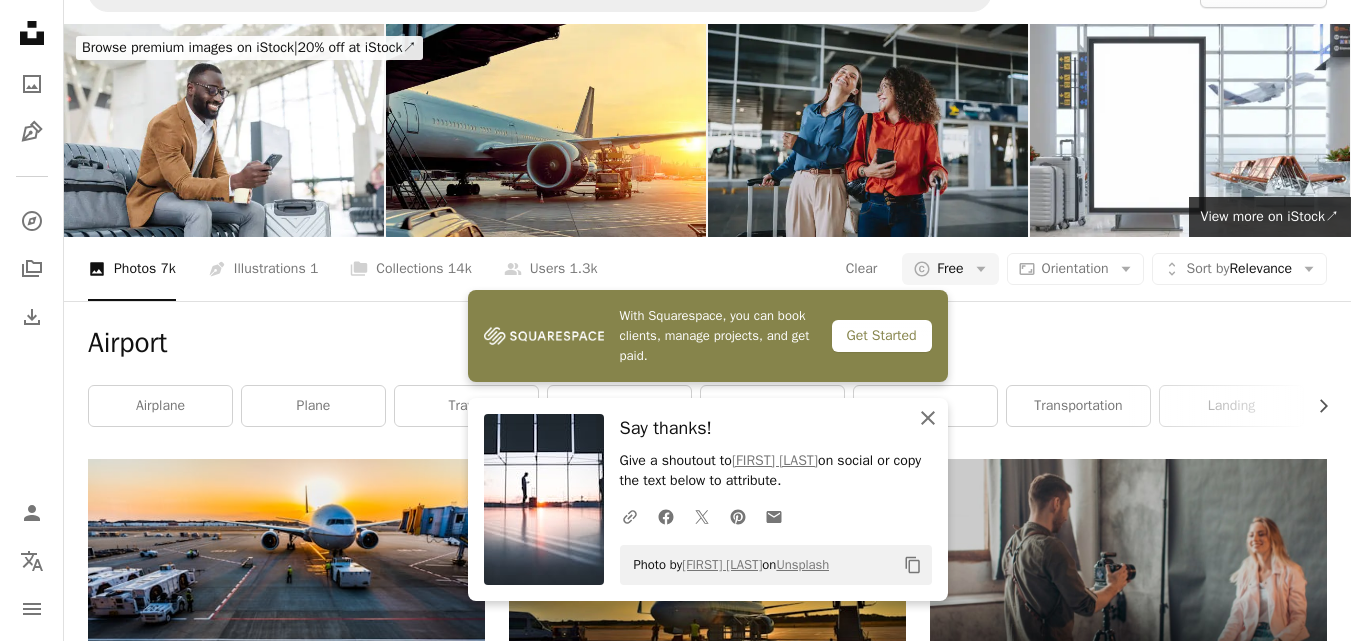 click 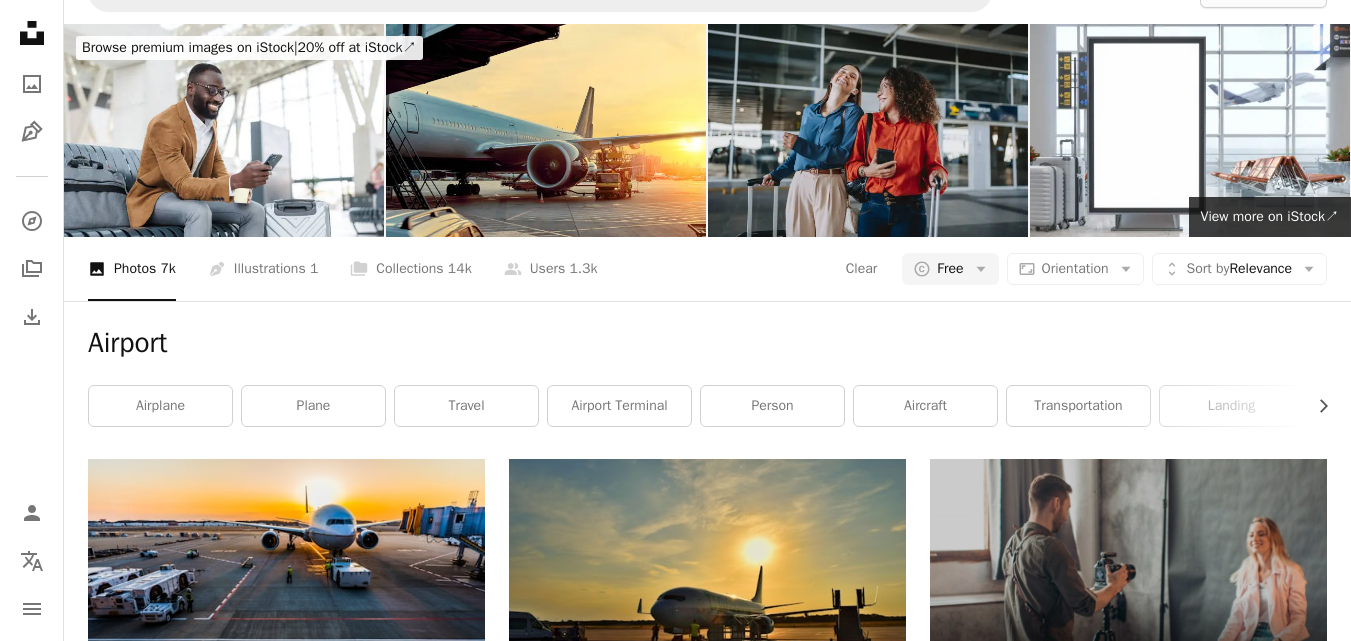 scroll, scrollTop: 1680, scrollLeft: 0, axis: vertical 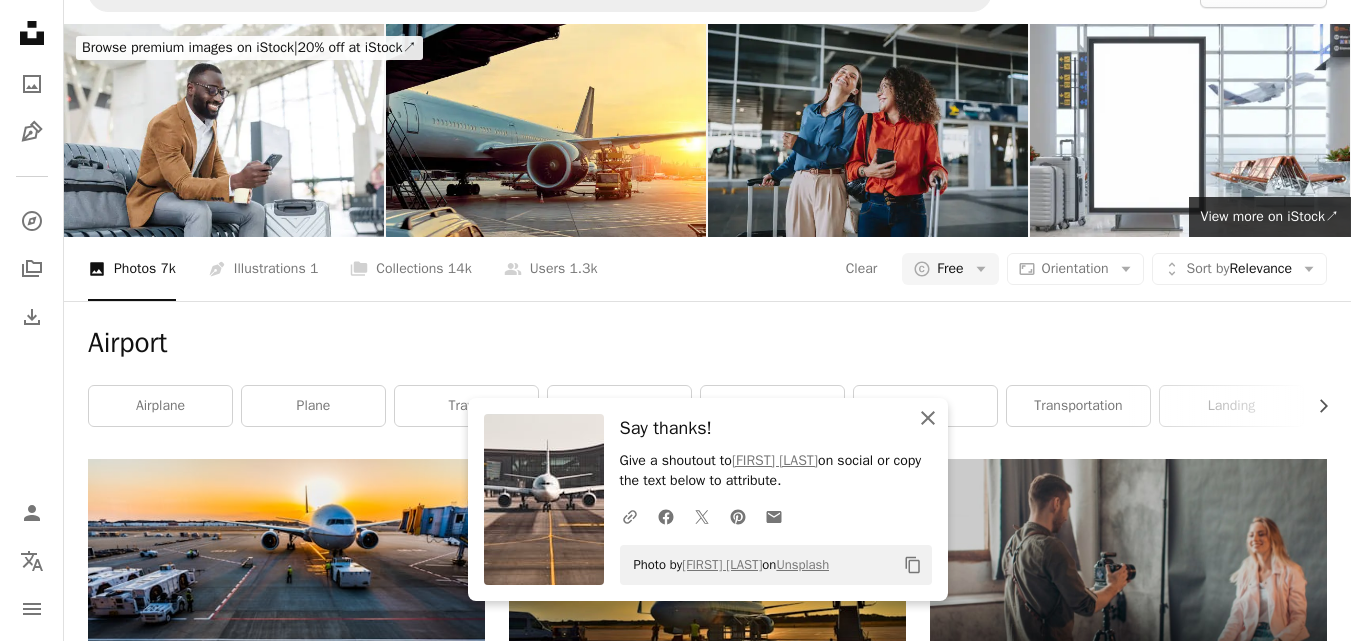 click on "An X shape" 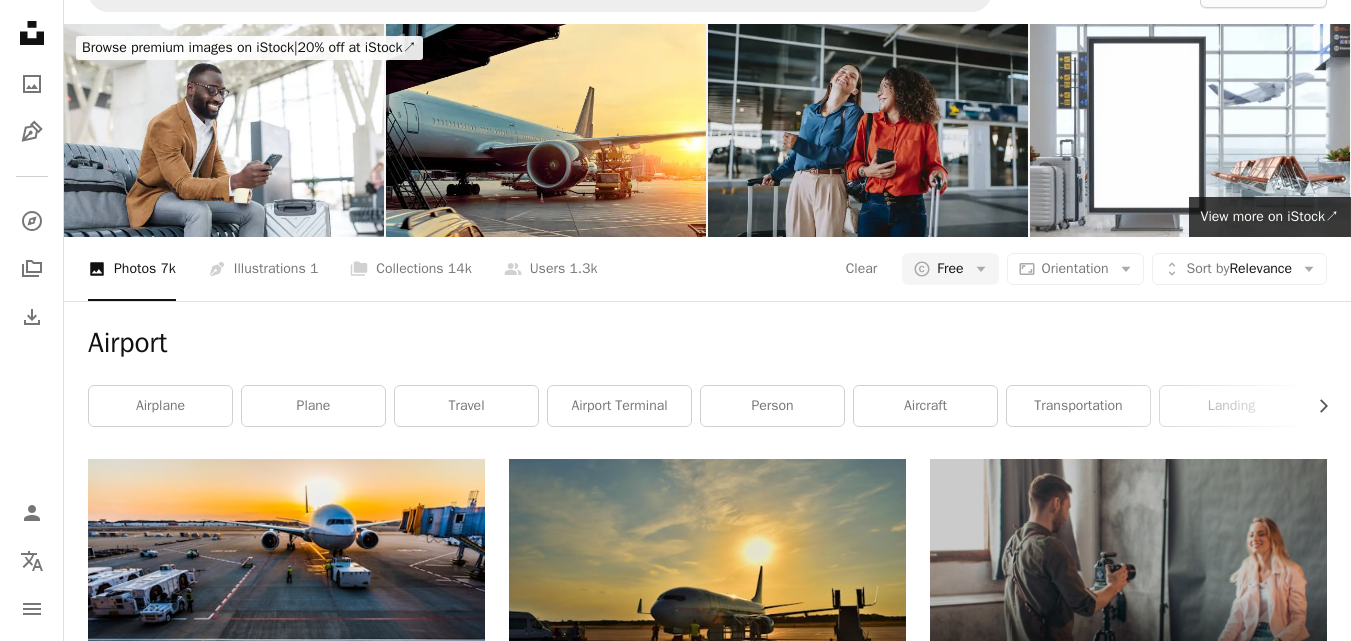 scroll, scrollTop: 3000, scrollLeft: 0, axis: vertical 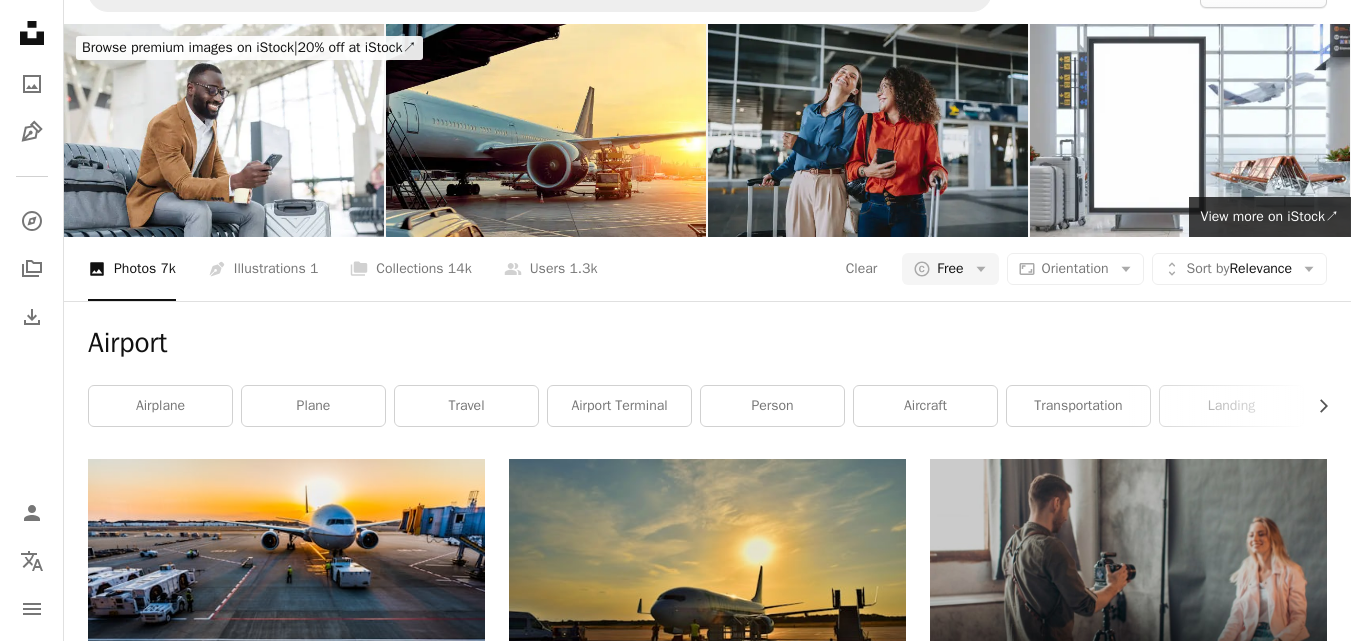 click on "Load more" at bounding box center (707, 3344) 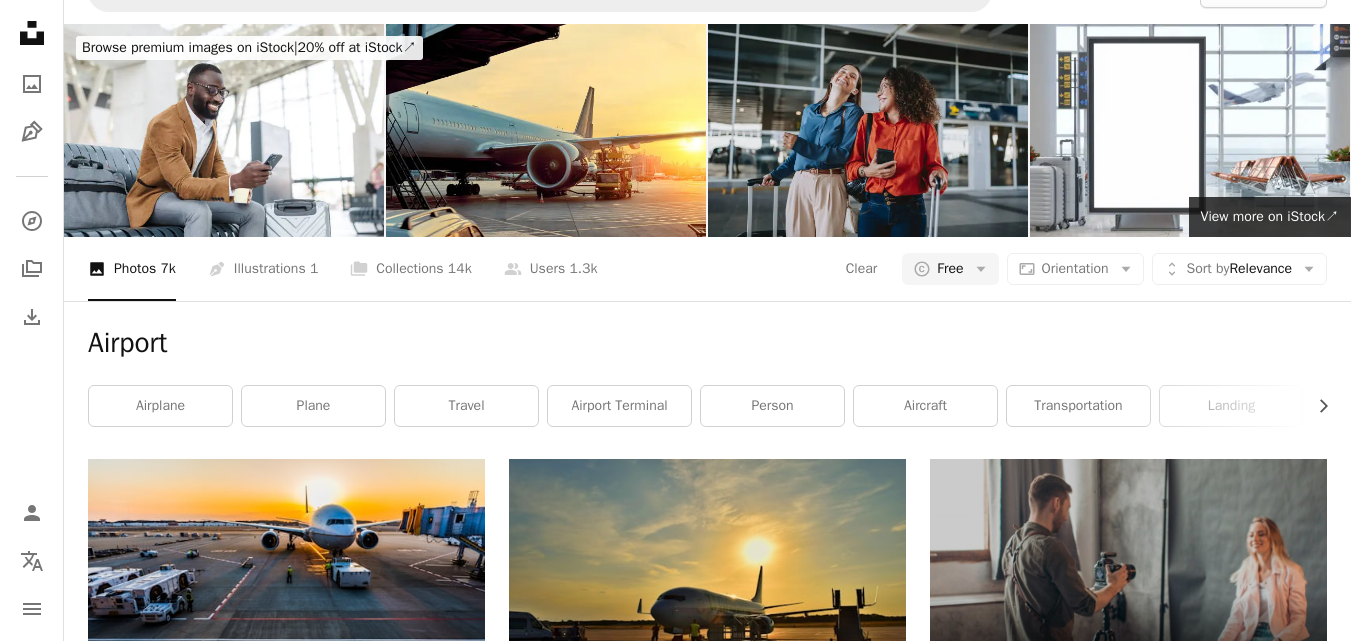 click 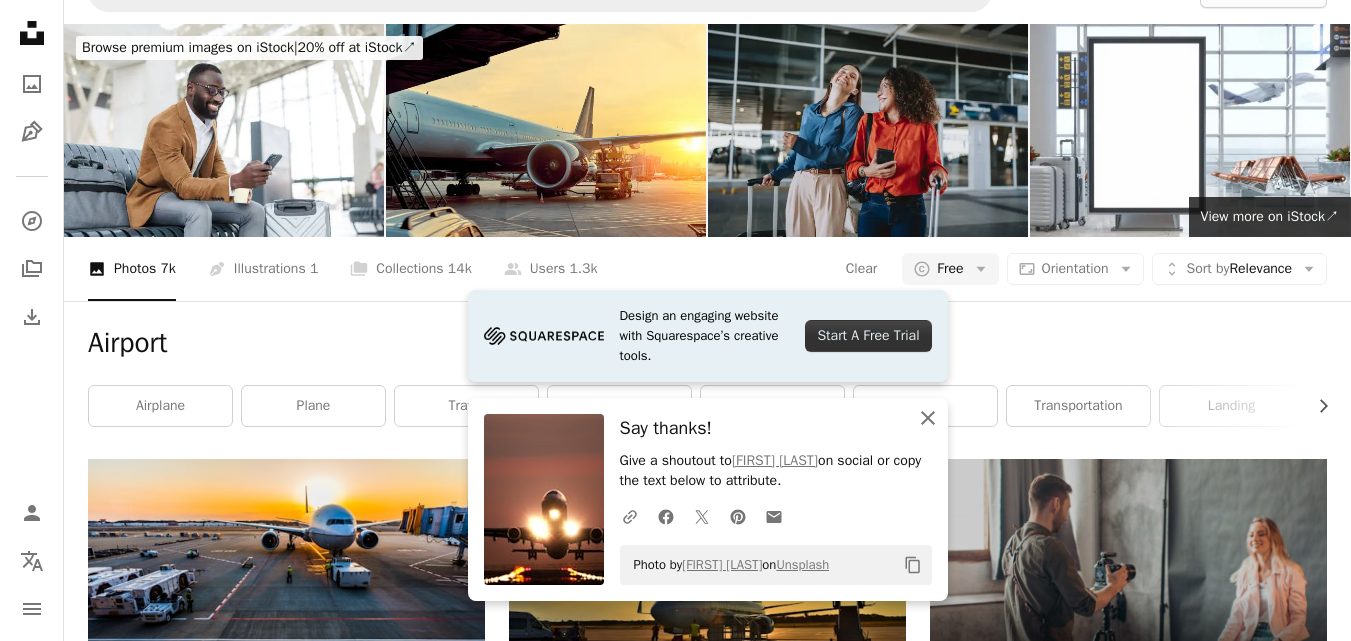 click on "An X shape" 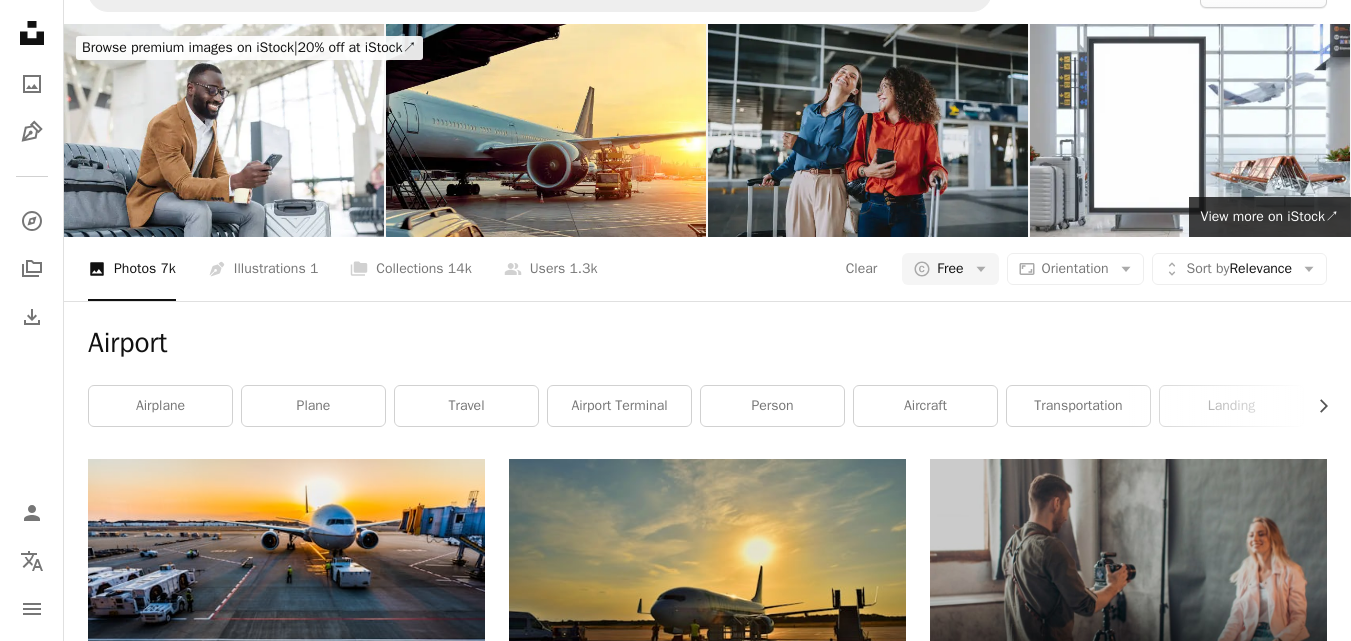 scroll, scrollTop: 5841, scrollLeft: 0, axis: vertical 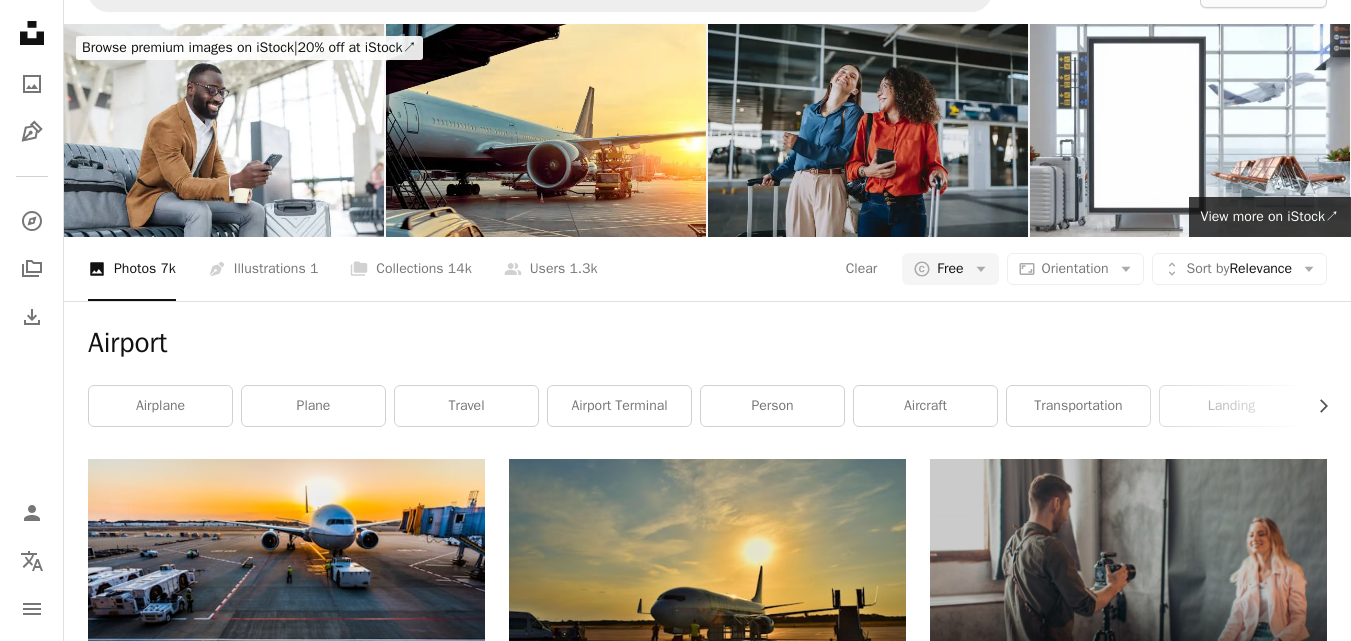 click on "Arrow pointing down" at bounding box center (866, 6447) 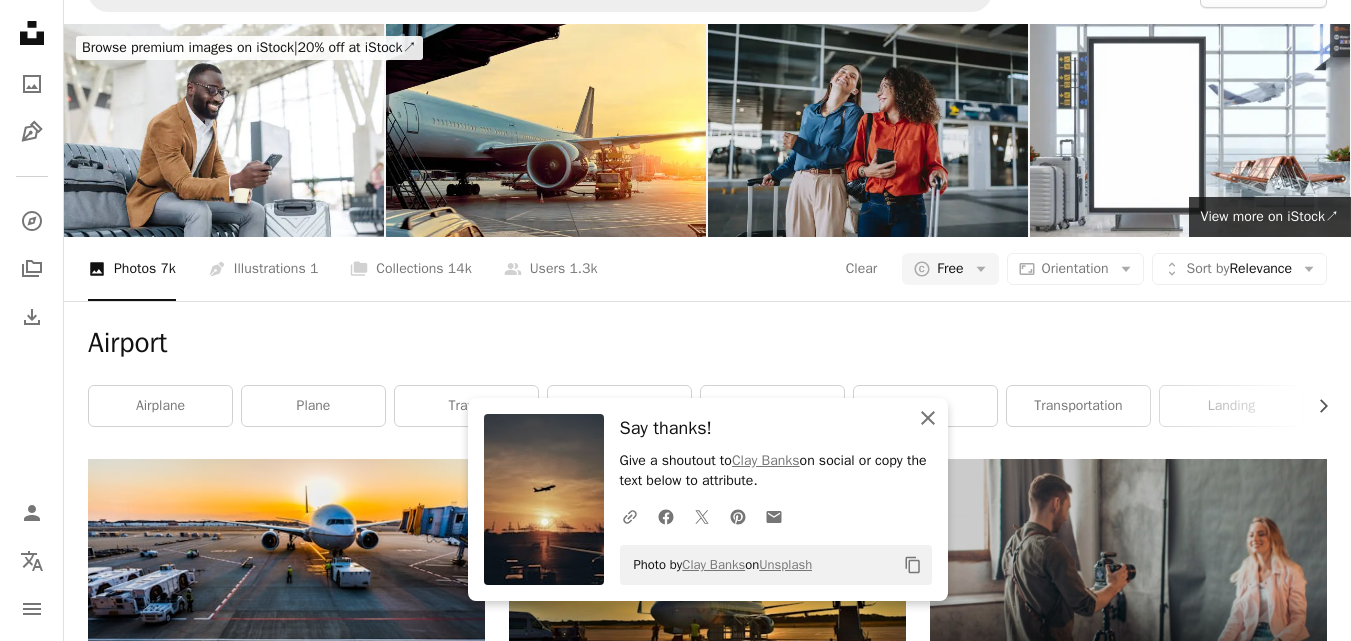 click on "An X shape" 